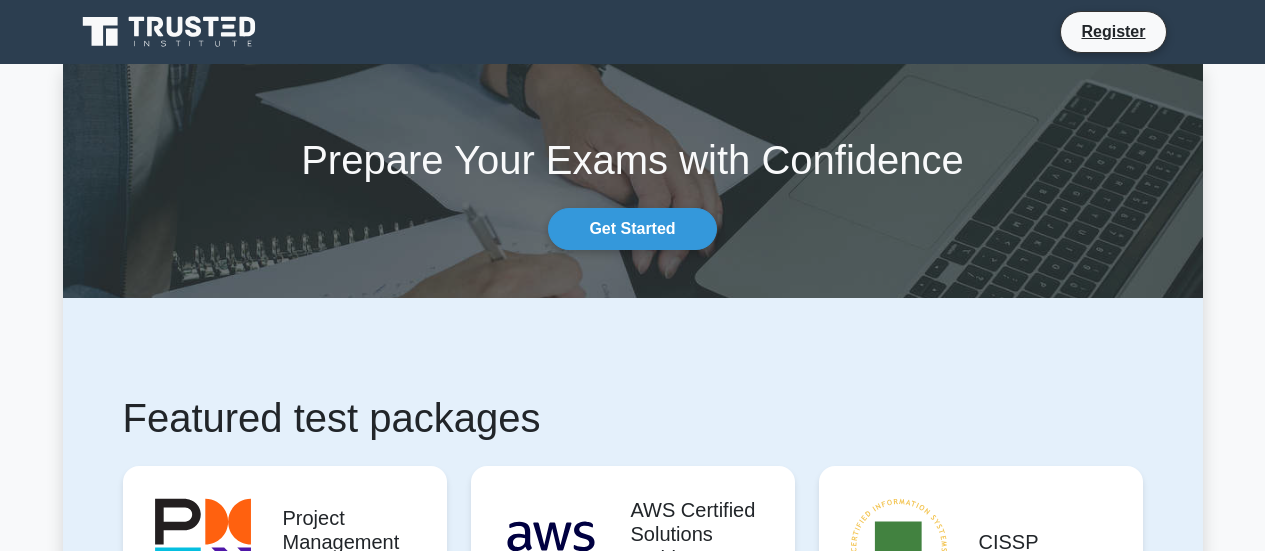 scroll, scrollTop: 244, scrollLeft: 0, axis: vertical 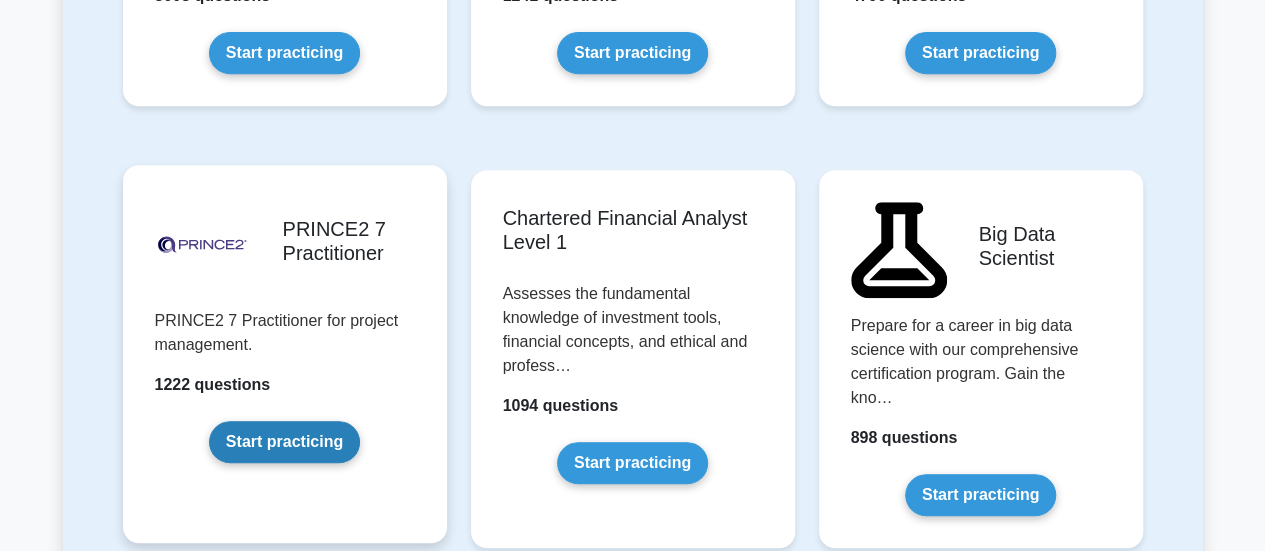 click on "Start practicing" at bounding box center (284, 442) 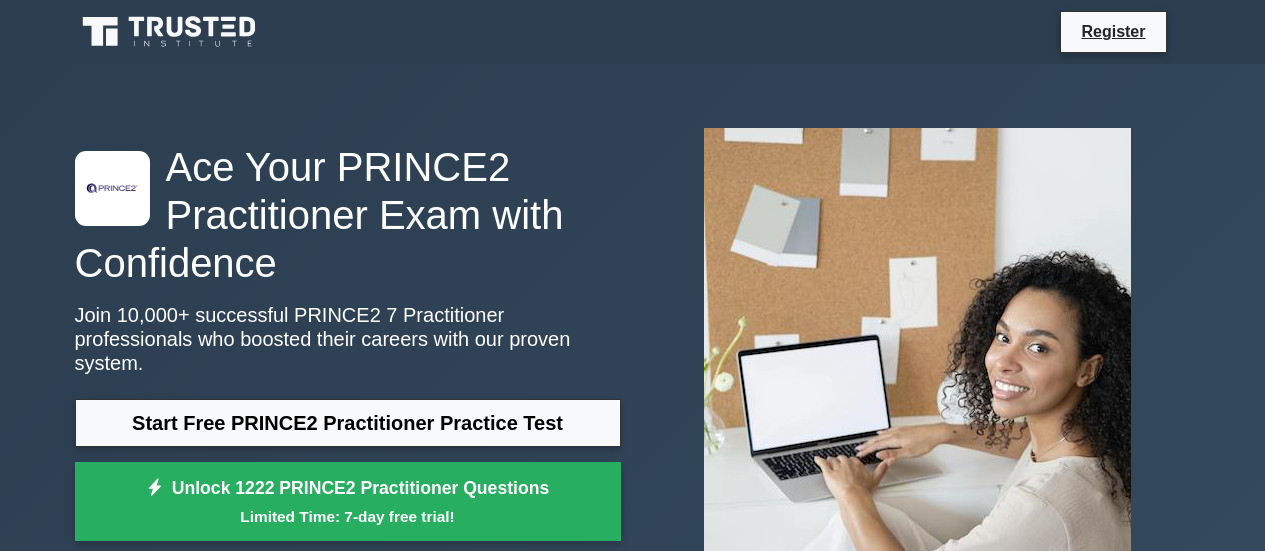 scroll, scrollTop: 0, scrollLeft: 0, axis: both 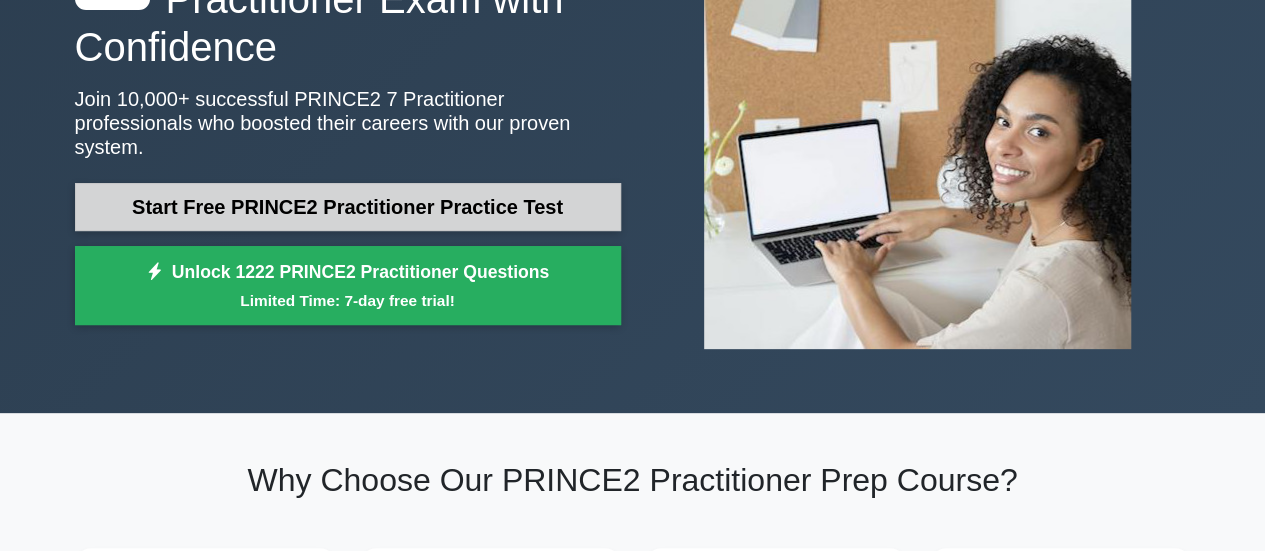 click on "Start Free PRINCE2 Practitioner Practice Test" at bounding box center (348, 207) 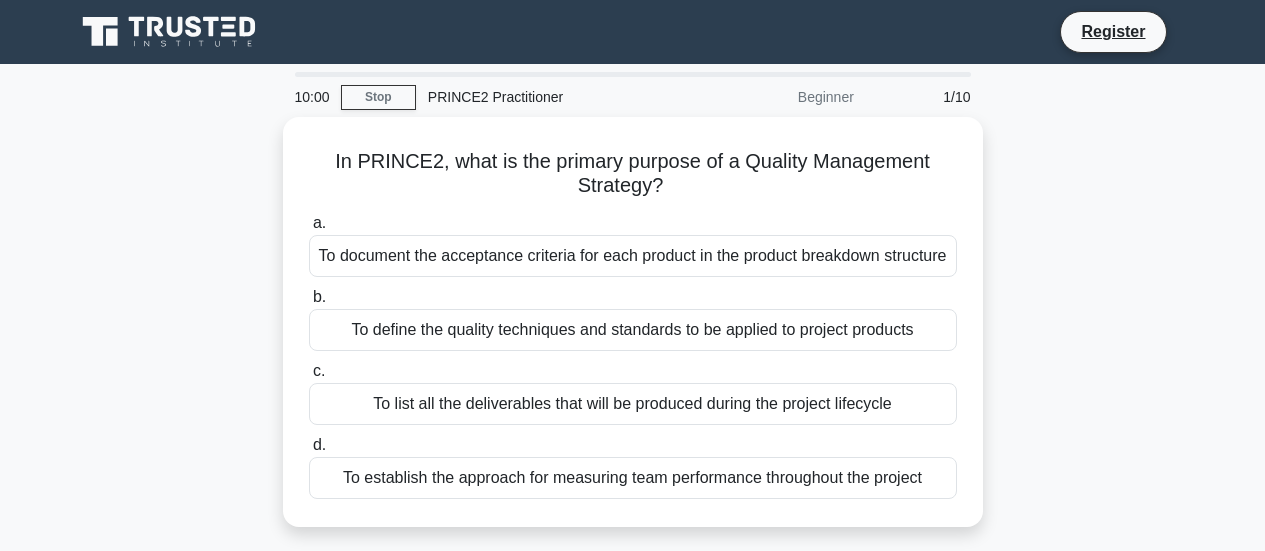 scroll, scrollTop: 0, scrollLeft: 0, axis: both 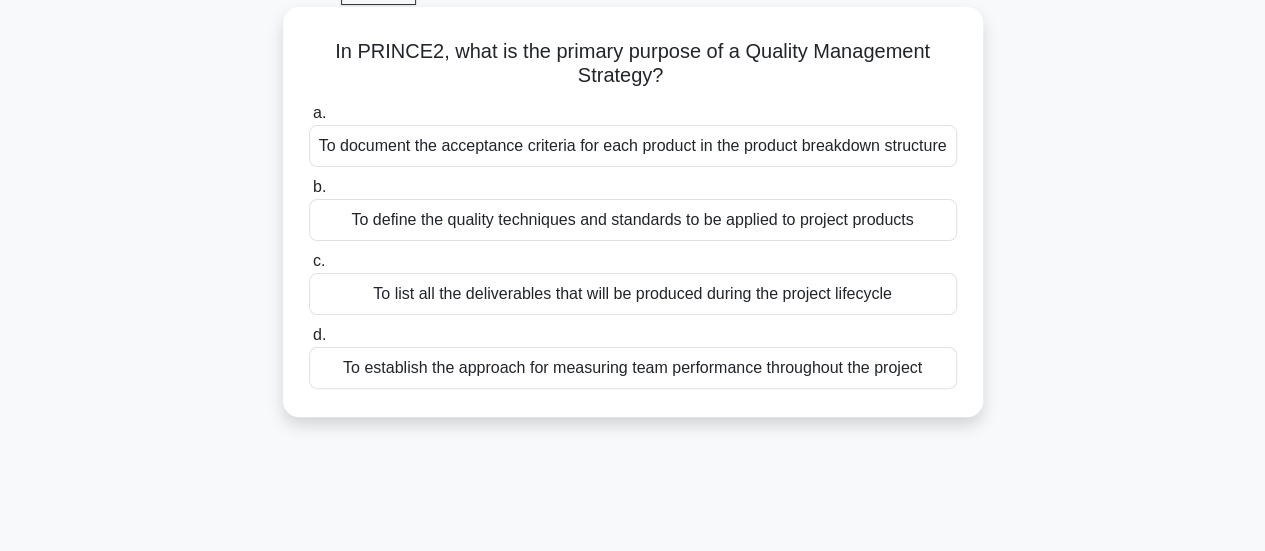 click on "To document the acceptance criteria for each product in the product breakdown structure" at bounding box center [633, 146] 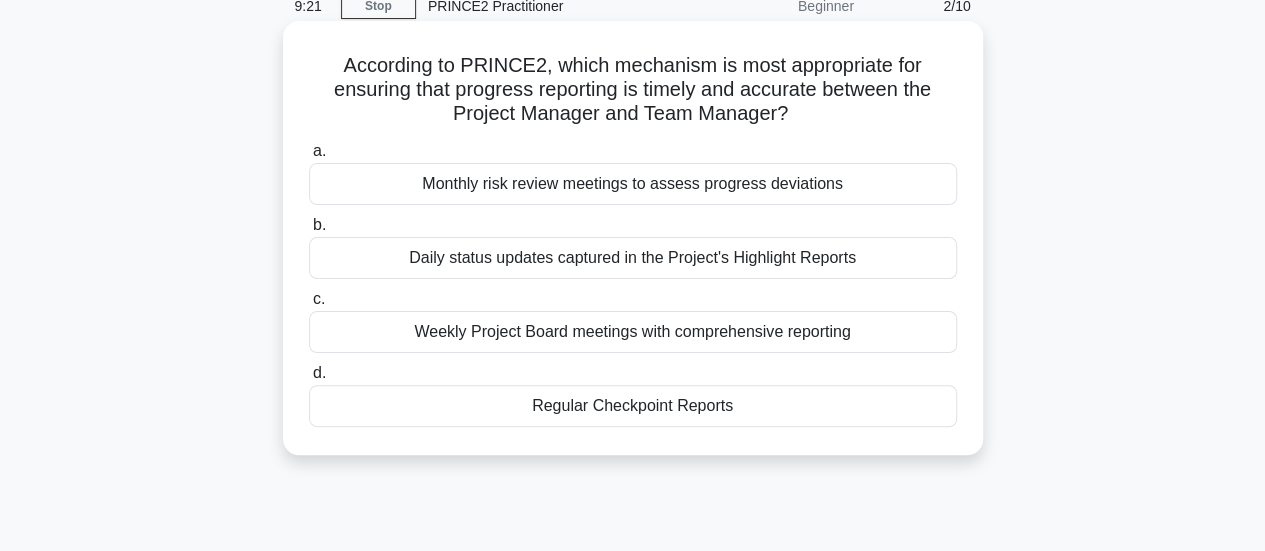 scroll, scrollTop: 56, scrollLeft: 0, axis: vertical 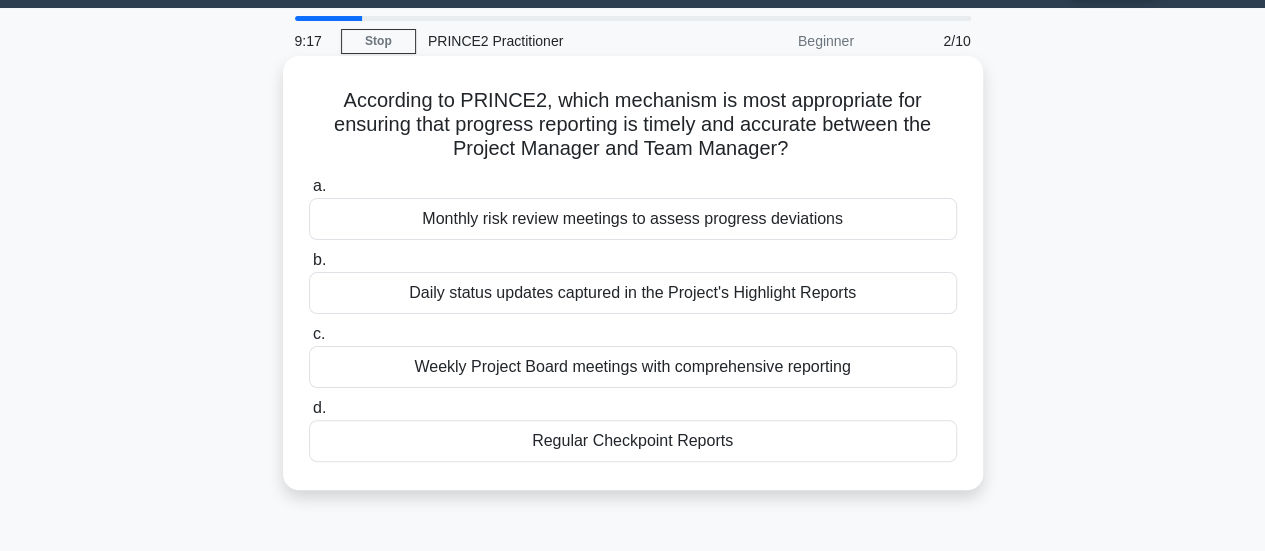 click on "Regular Checkpoint Reports" at bounding box center (633, 441) 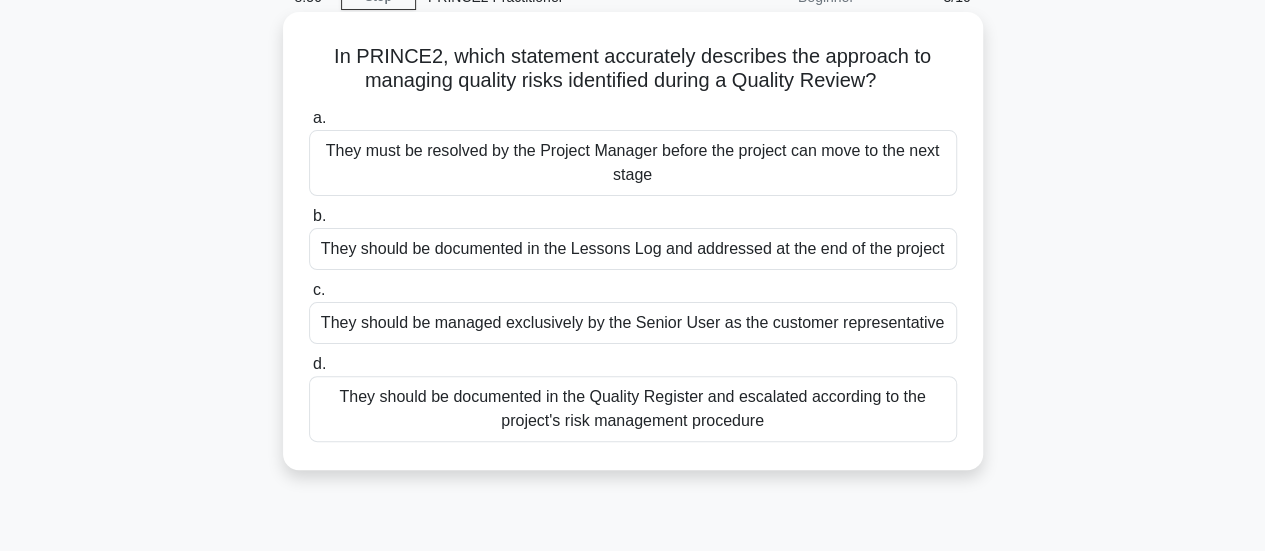 scroll, scrollTop: 101, scrollLeft: 0, axis: vertical 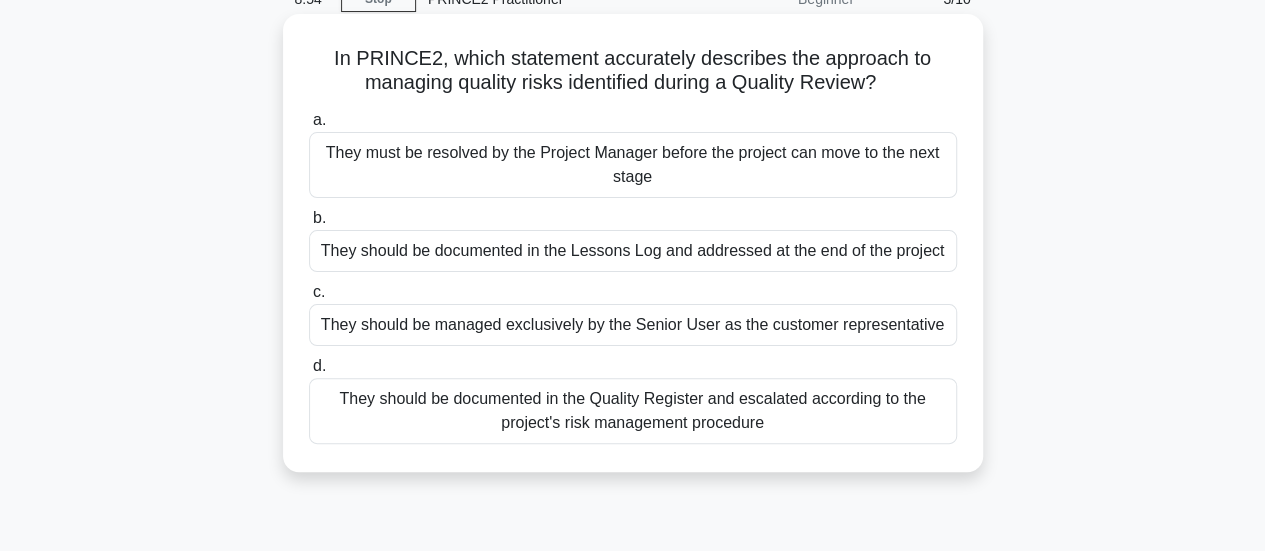 click on "They must be resolved by the Project Manager before the project can move to the next stage" at bounding box center [633, 165] 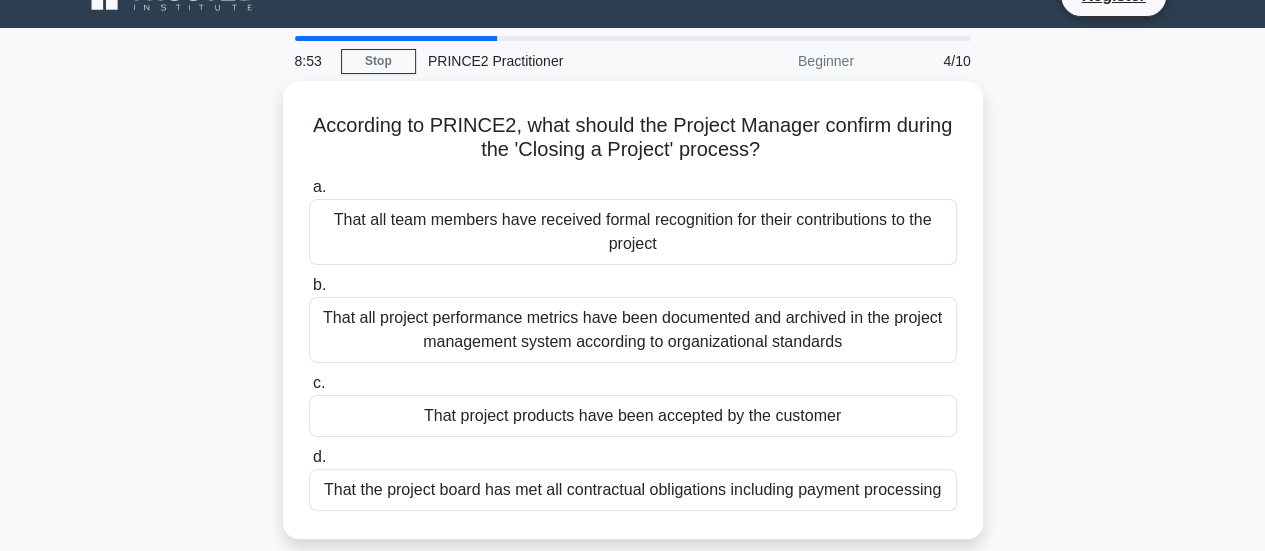 scroll, scrollTop: 0, scrollLeft: 0, axis: both 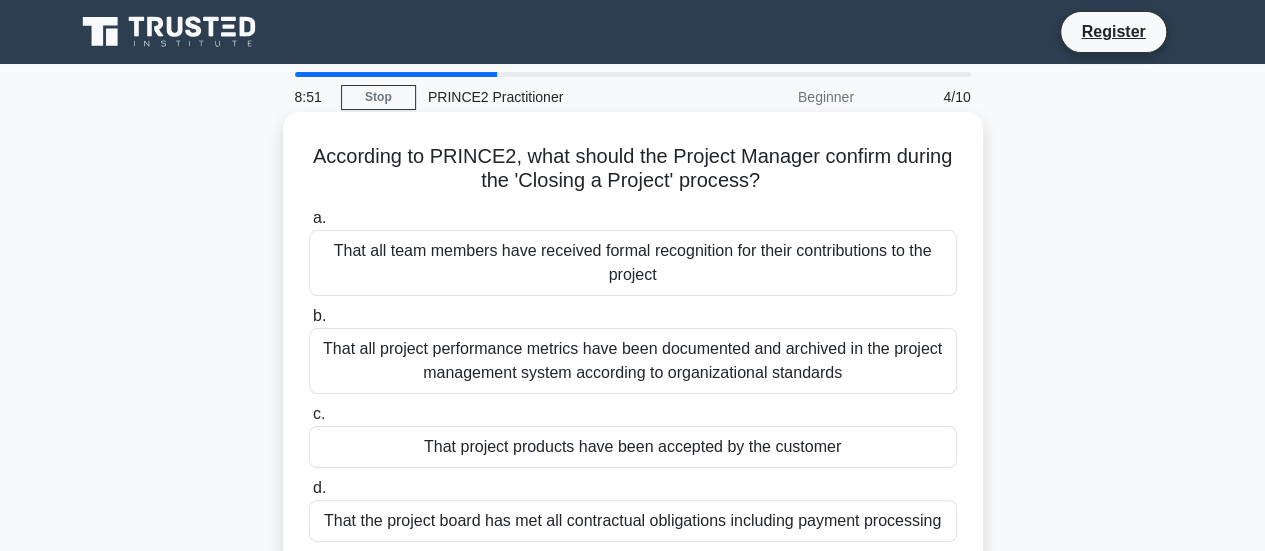 click on "That all project performance metrics have been documented and archived in the project management system according to organizational standards" at bounding box center [633, 361] 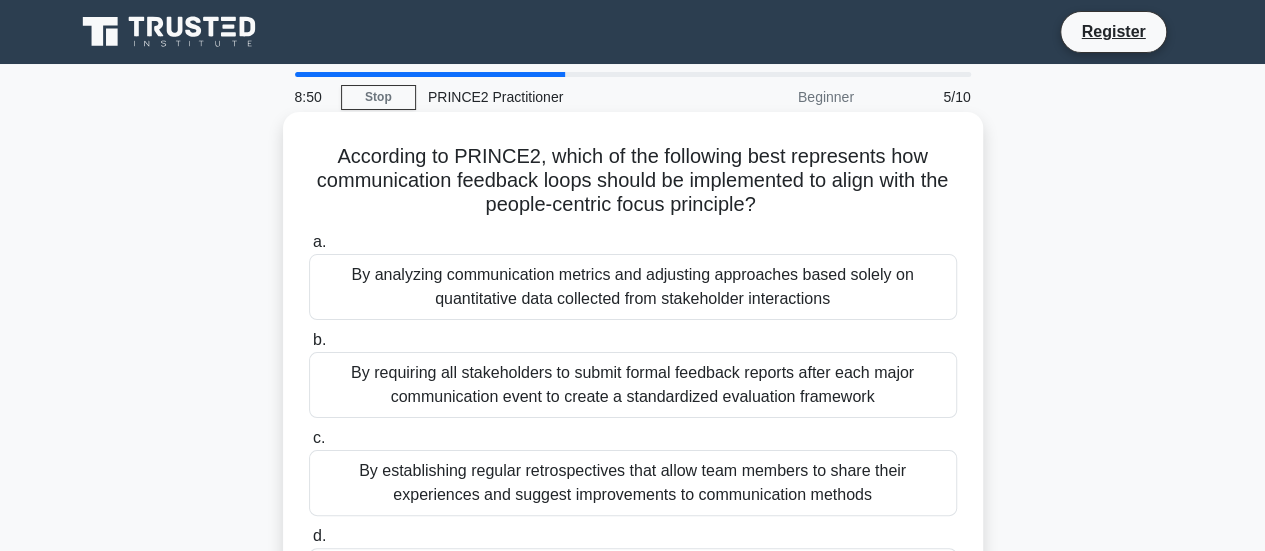 click on "By requiring all stakeholders to submit formal feedback reports after each major communication event to create a standardized evaluation framework" at bounding box center (633, 385) 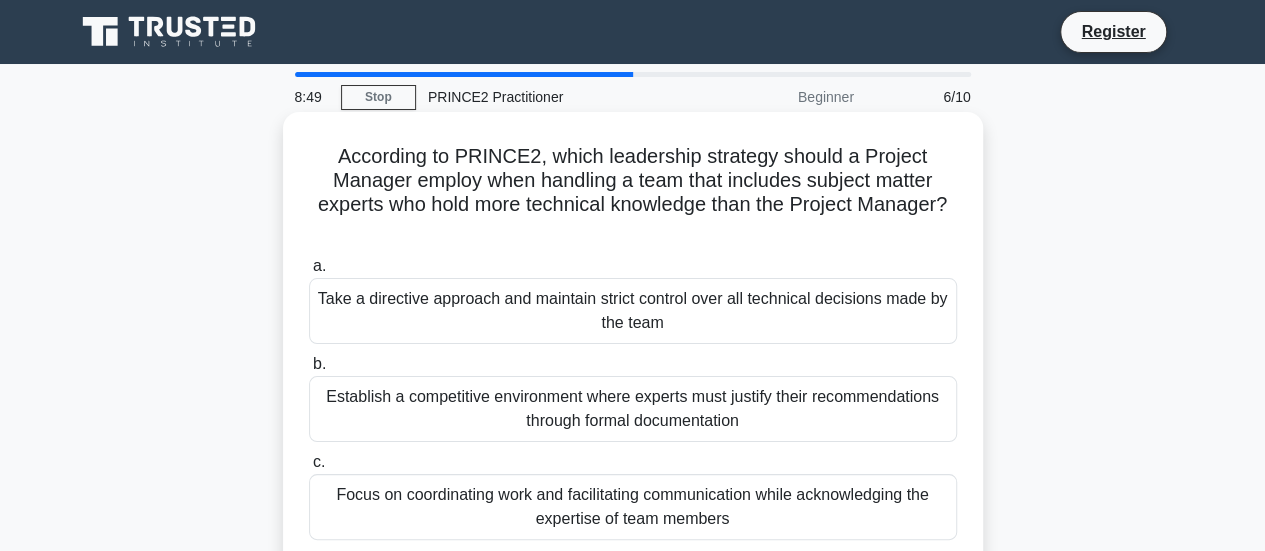 click on "Take a directive approach and maintain strict control over all technical decisions made by the team" at bounding box center (633, 311) 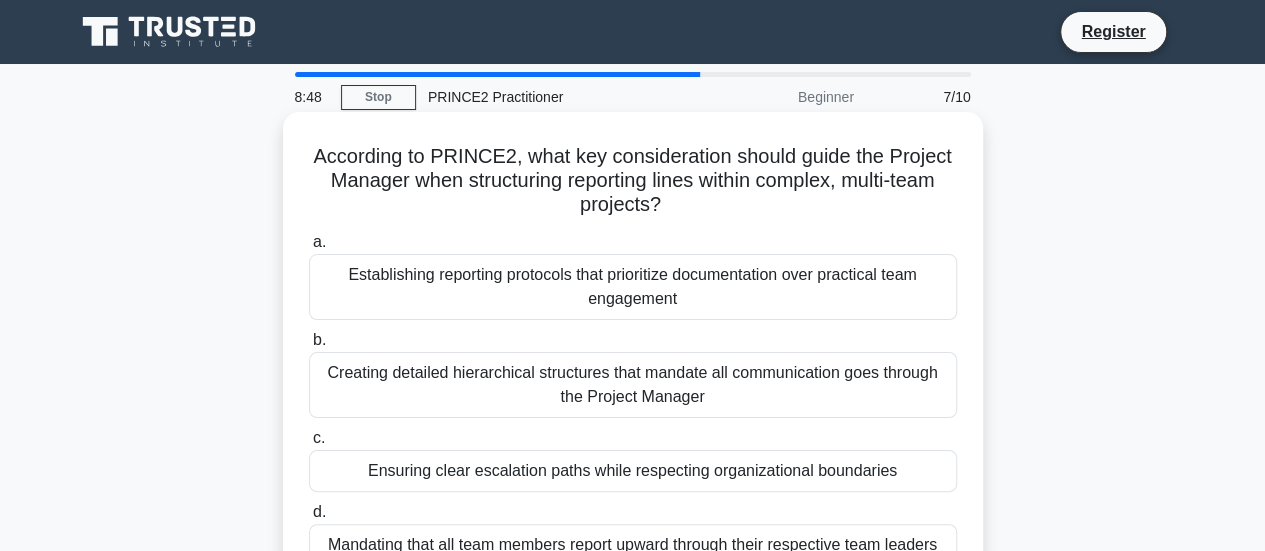 click on "Creating detailed hierarchical structures that mandate all communication goes through the Project Manager" at bounding box center [633, 385] 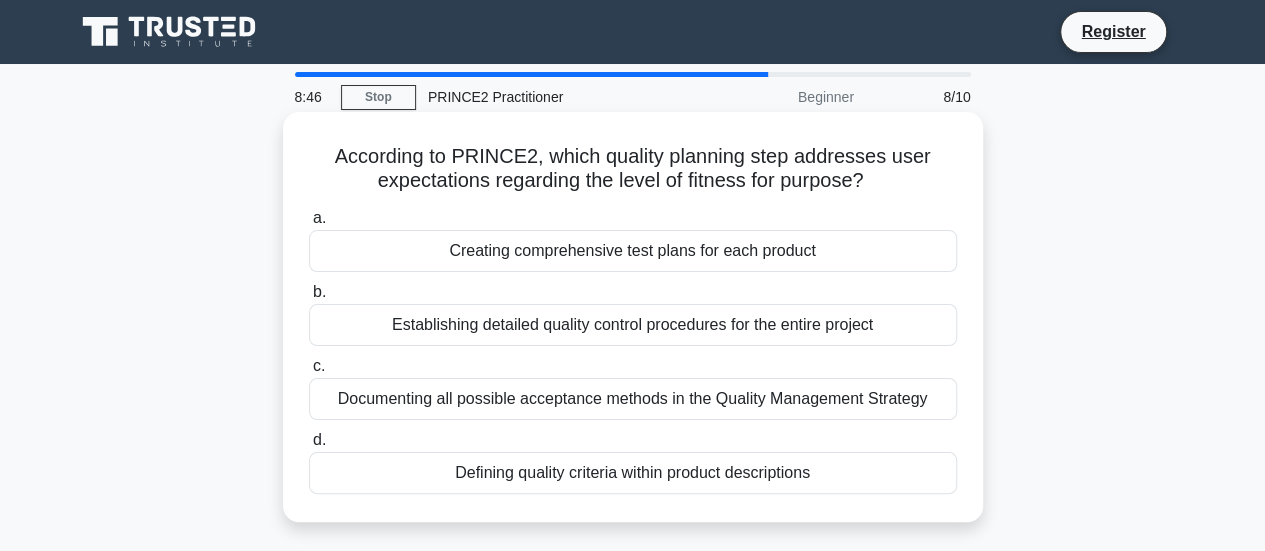 click on "Establishing detailed quality control procedures for the entire project" at bounding box center (633, 325) 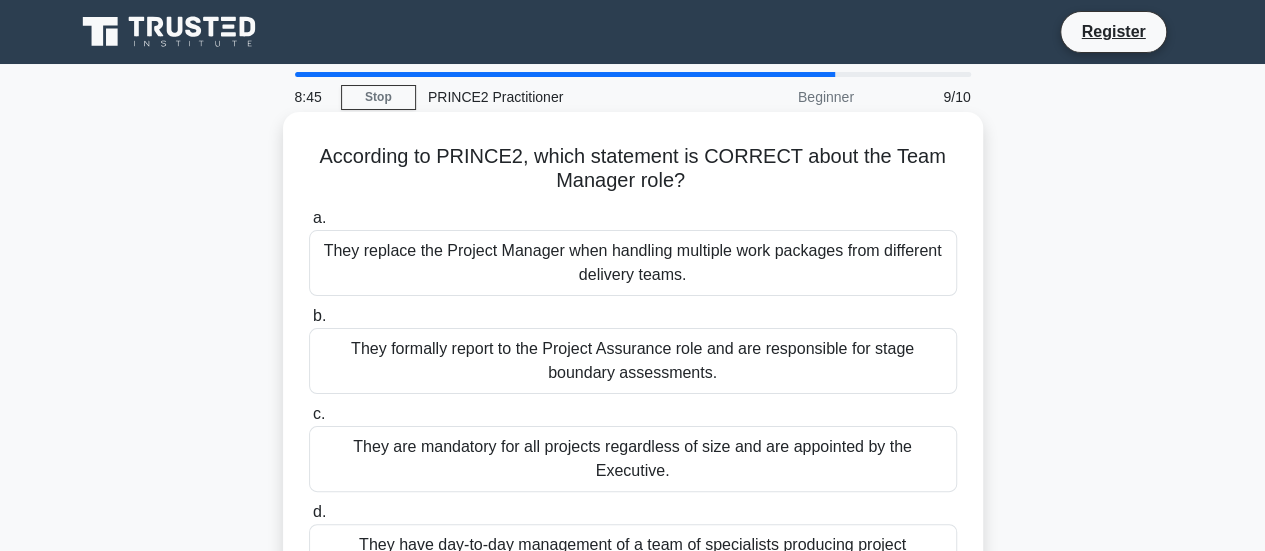 click on "They replace the Project Manager when handling multiple work packages from different delivery teams." at bounding box center (633, 263) 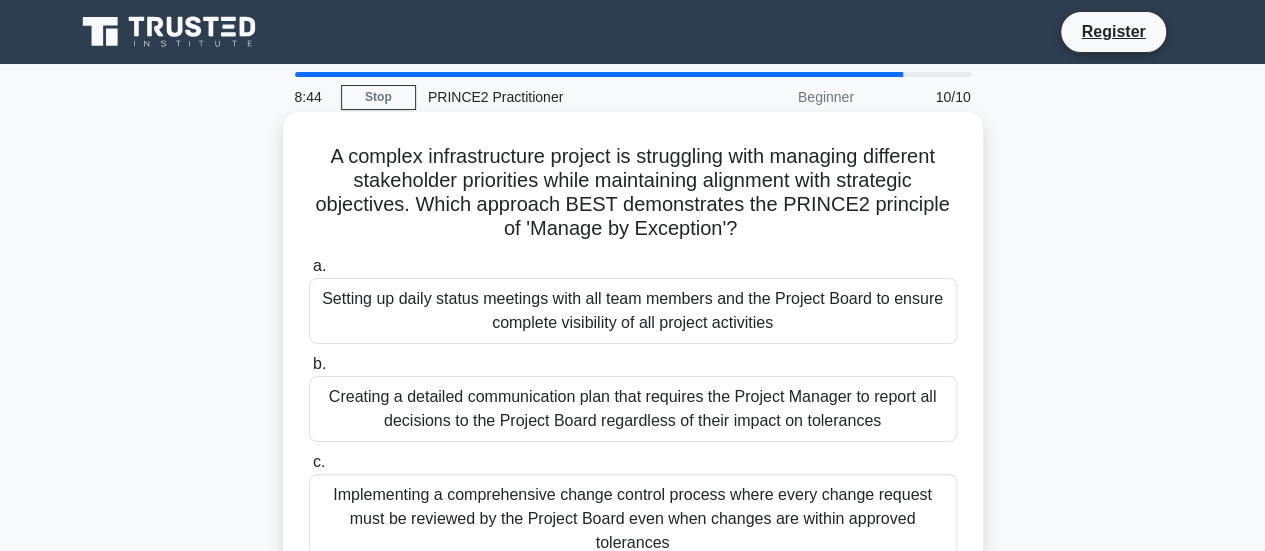 click on "Setting up daily status meetings with all team members and the Project Board to ensure complete visibility of all project activities" at bounding box center [633, 311] 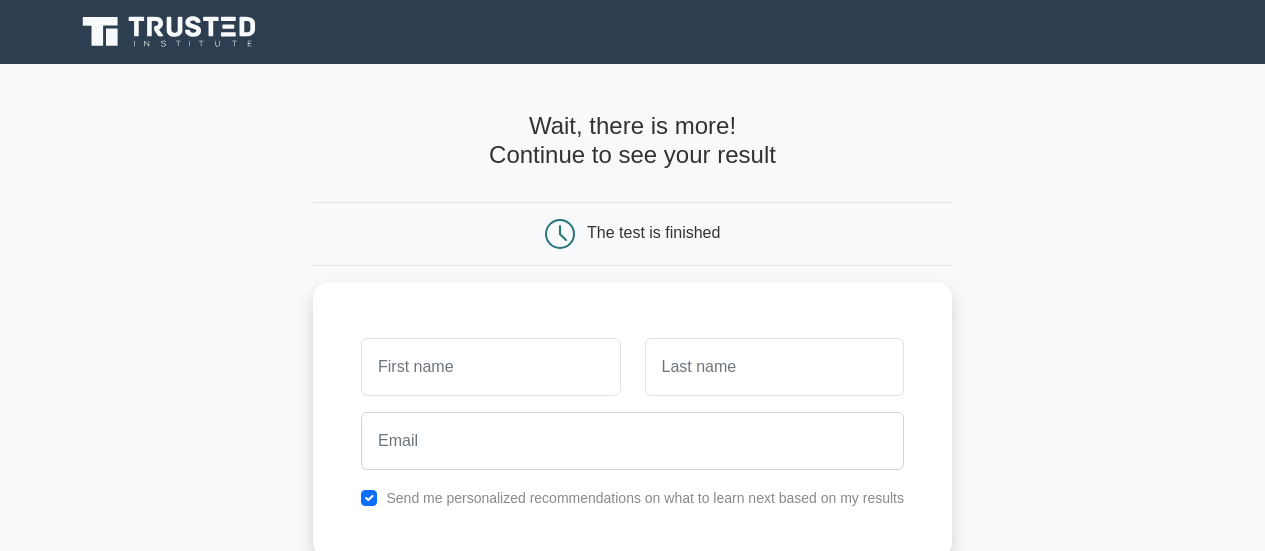 scroll, scrollTop: 174, scrollLeft: 0, axis: vertical 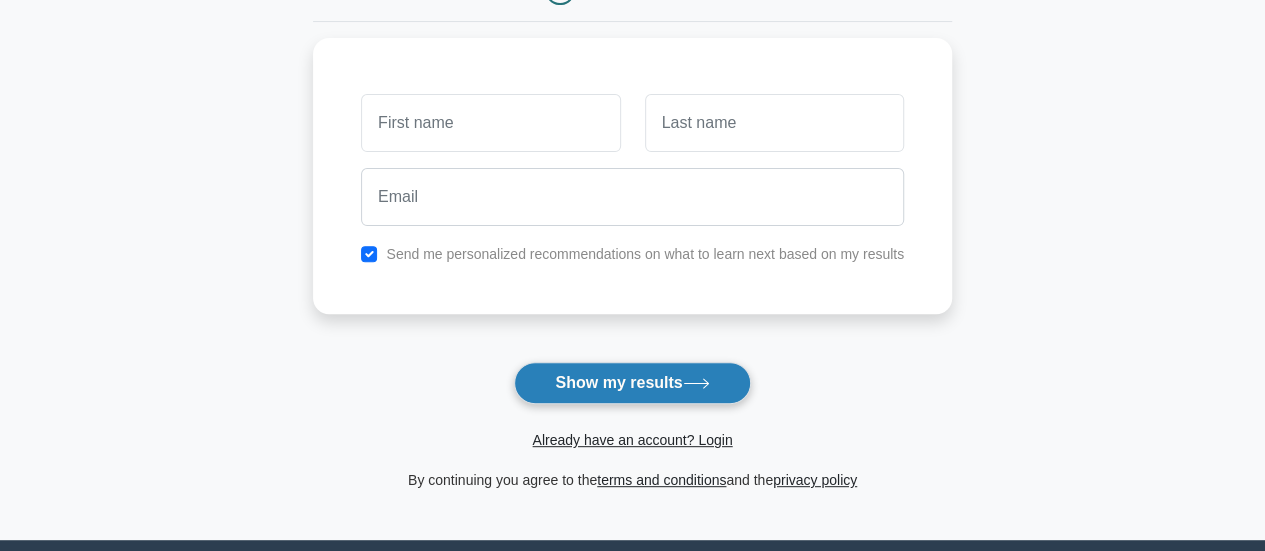 click on "Show my results" at bounding box center [632, 383] 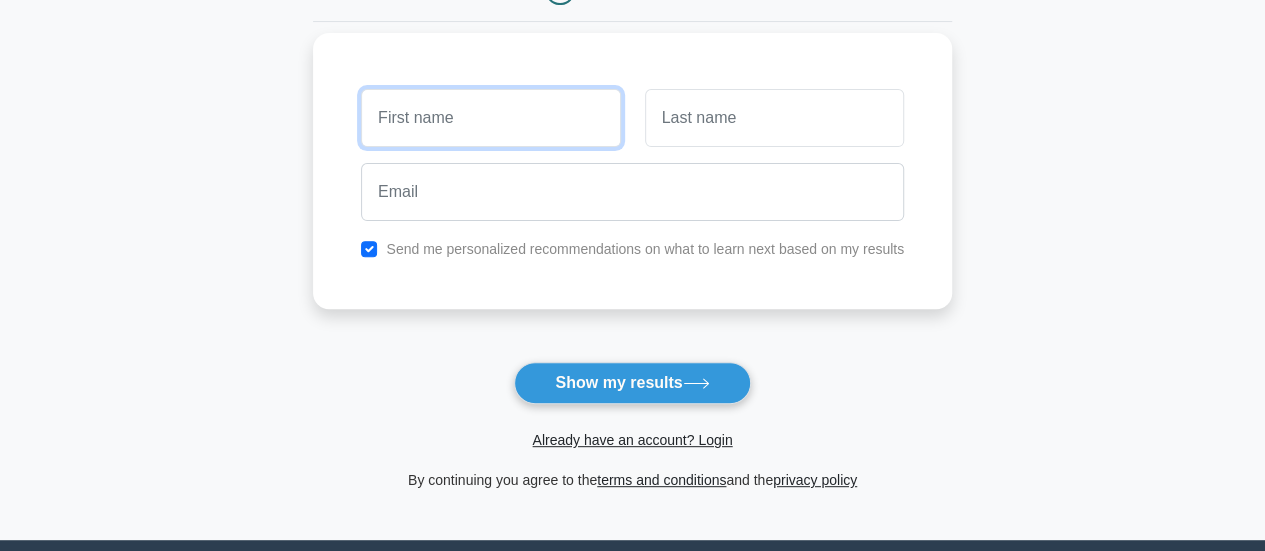 click at bounding box center [490, 118] 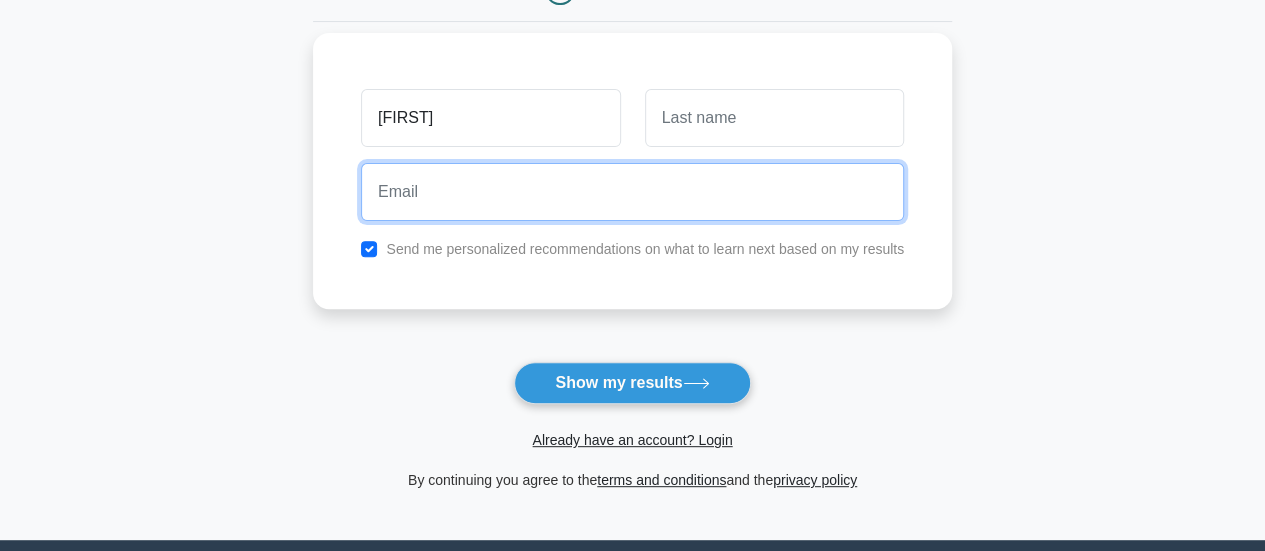 click at bounding box center (632, 192) 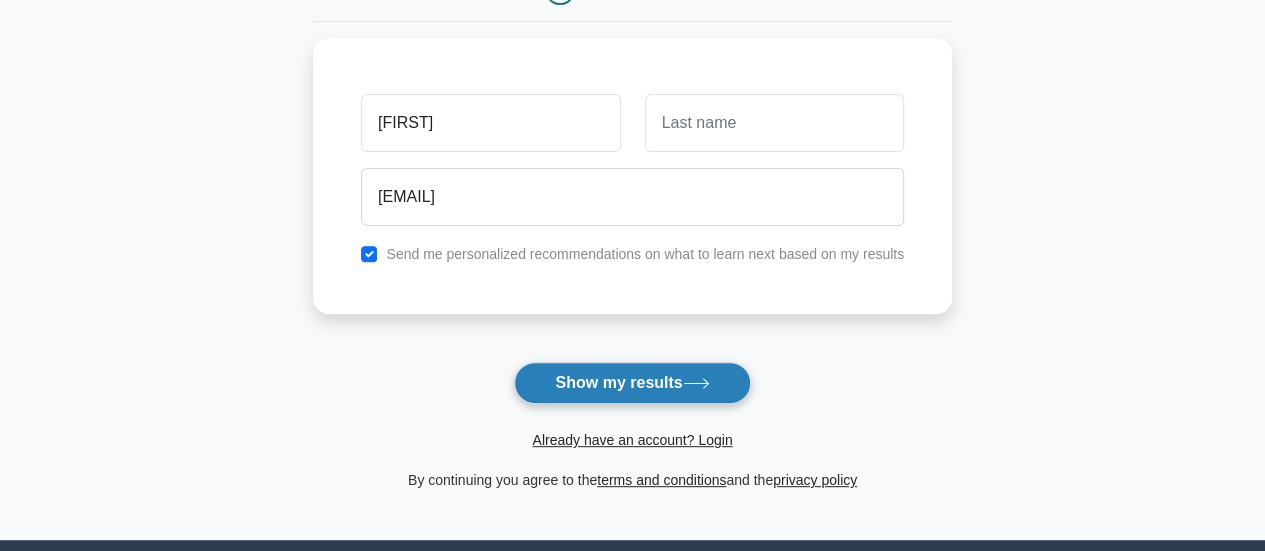 click on "Show my results" at bounding box center [632, 383] 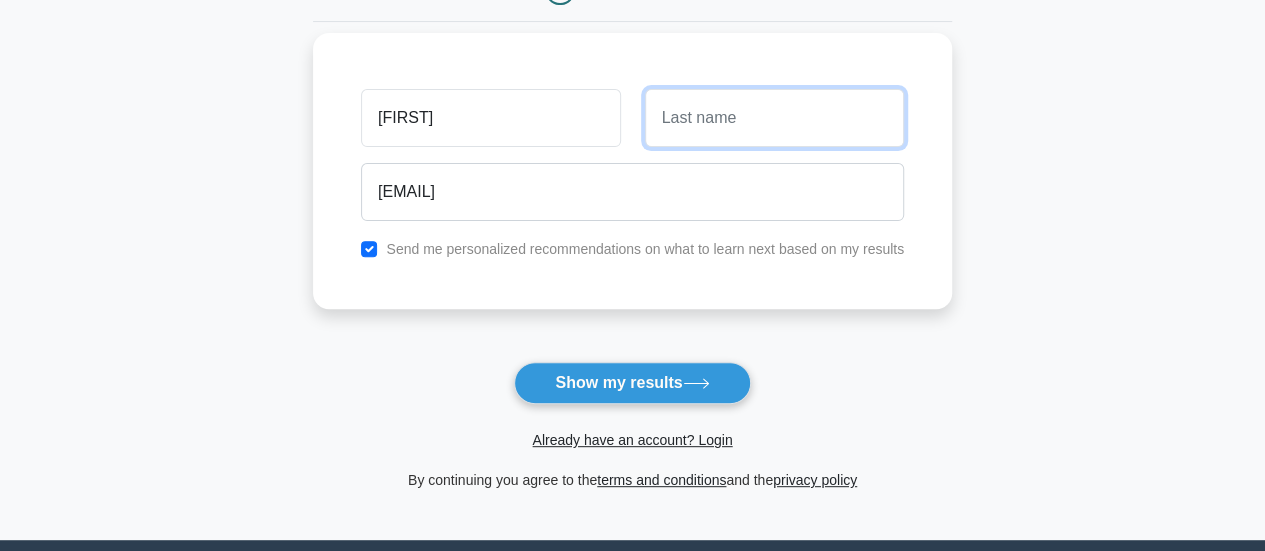 click at bounding box center [774, 118] 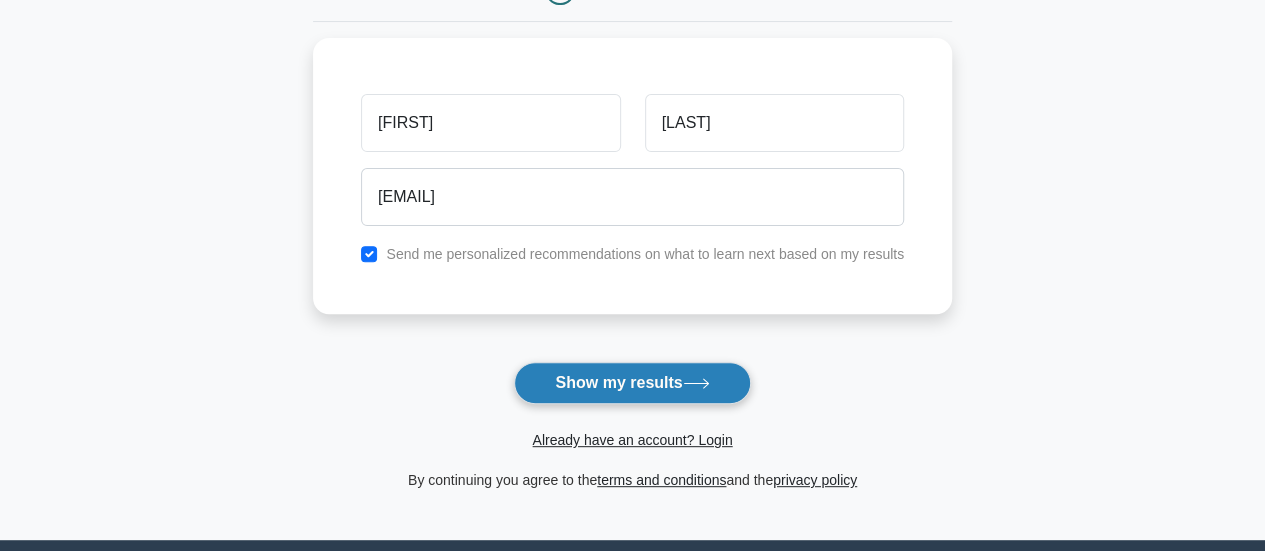 click on "Show my results" at bounding box center [632, 383] 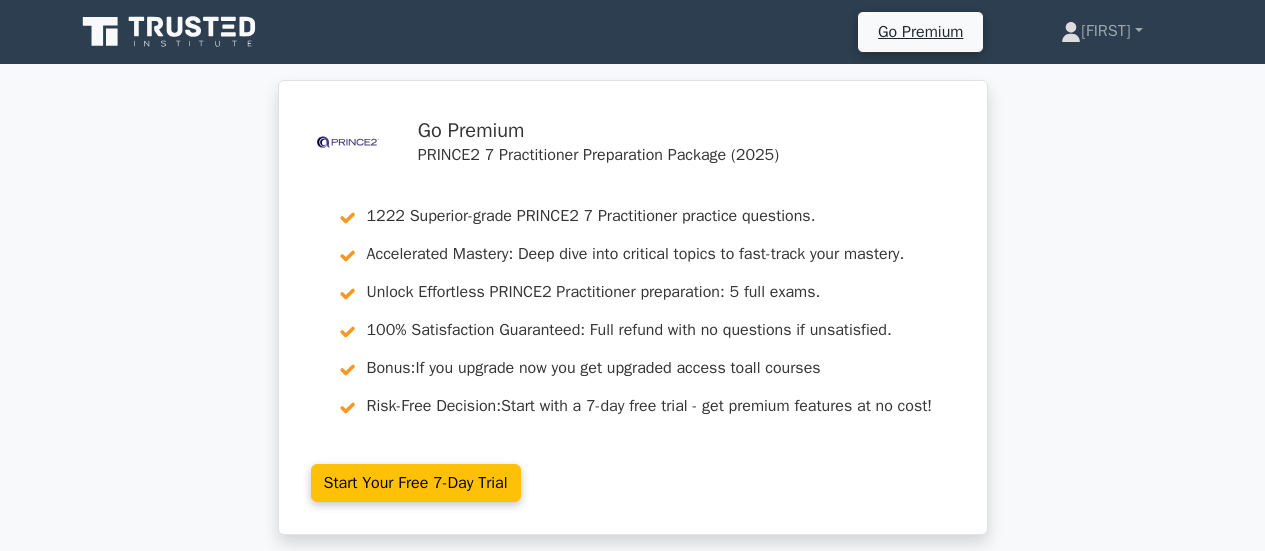 scroll, scrollTop: 0, scrollLeft: 0, axis: both 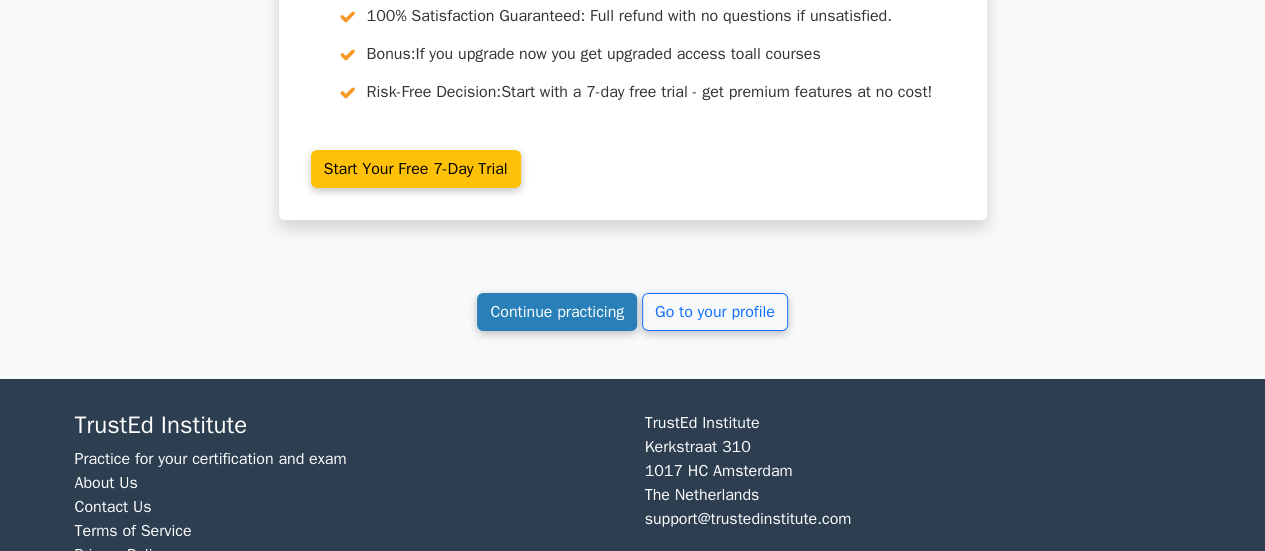 click on "Continue practicing" at bounding box center (557, 312) 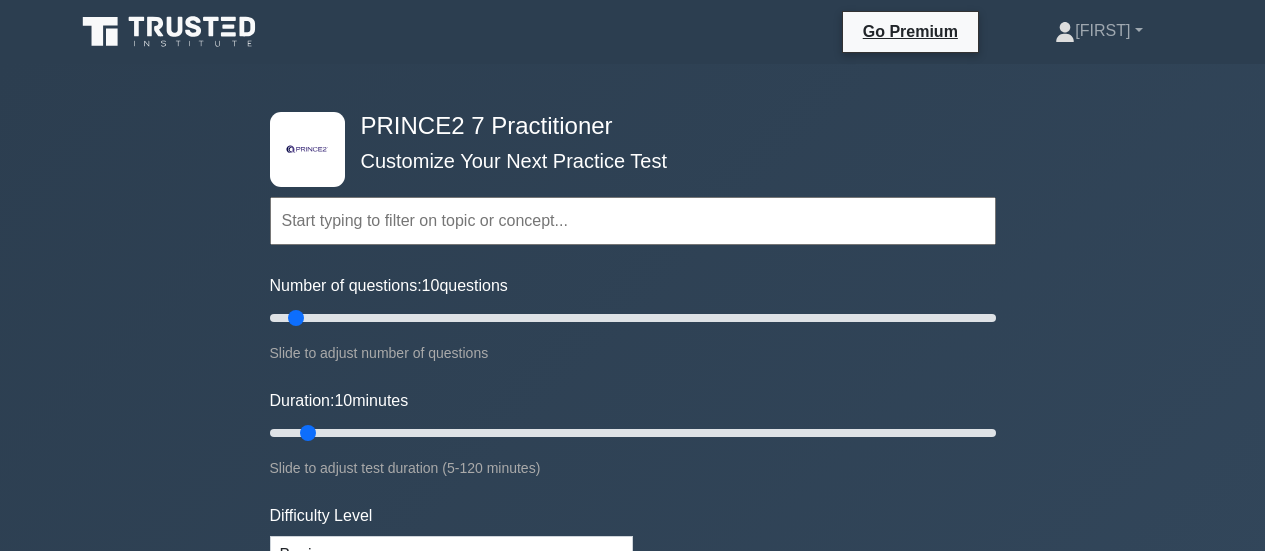scroll, scrollTop: 0, scrollLeft: 0, axis: both 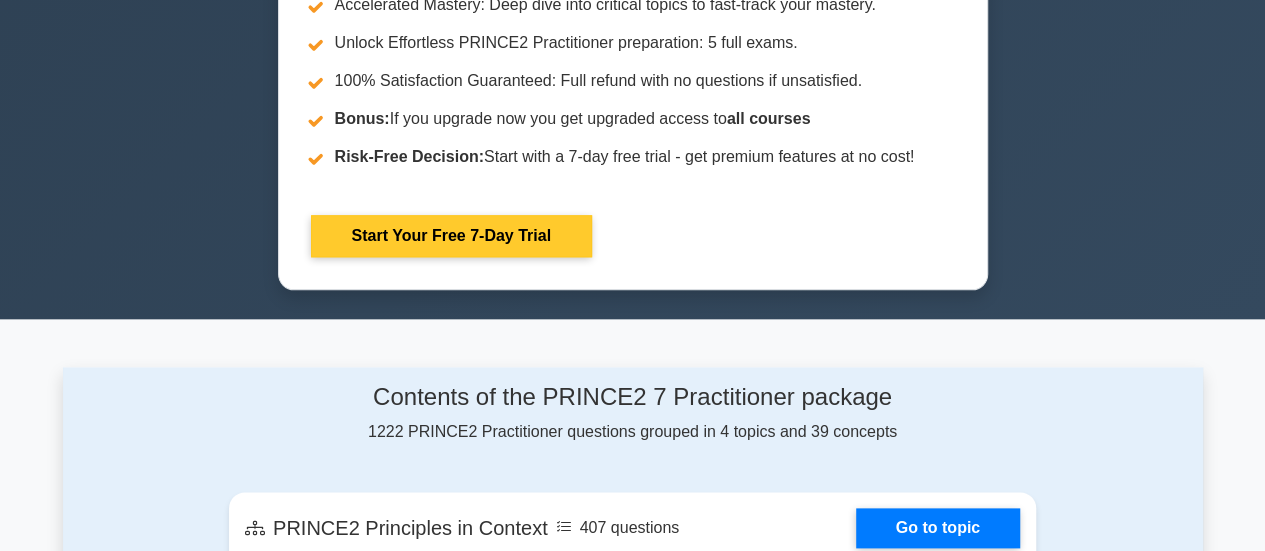 click on "Start Your Free 7-Day Trial" at bounding box center [451, 236] 